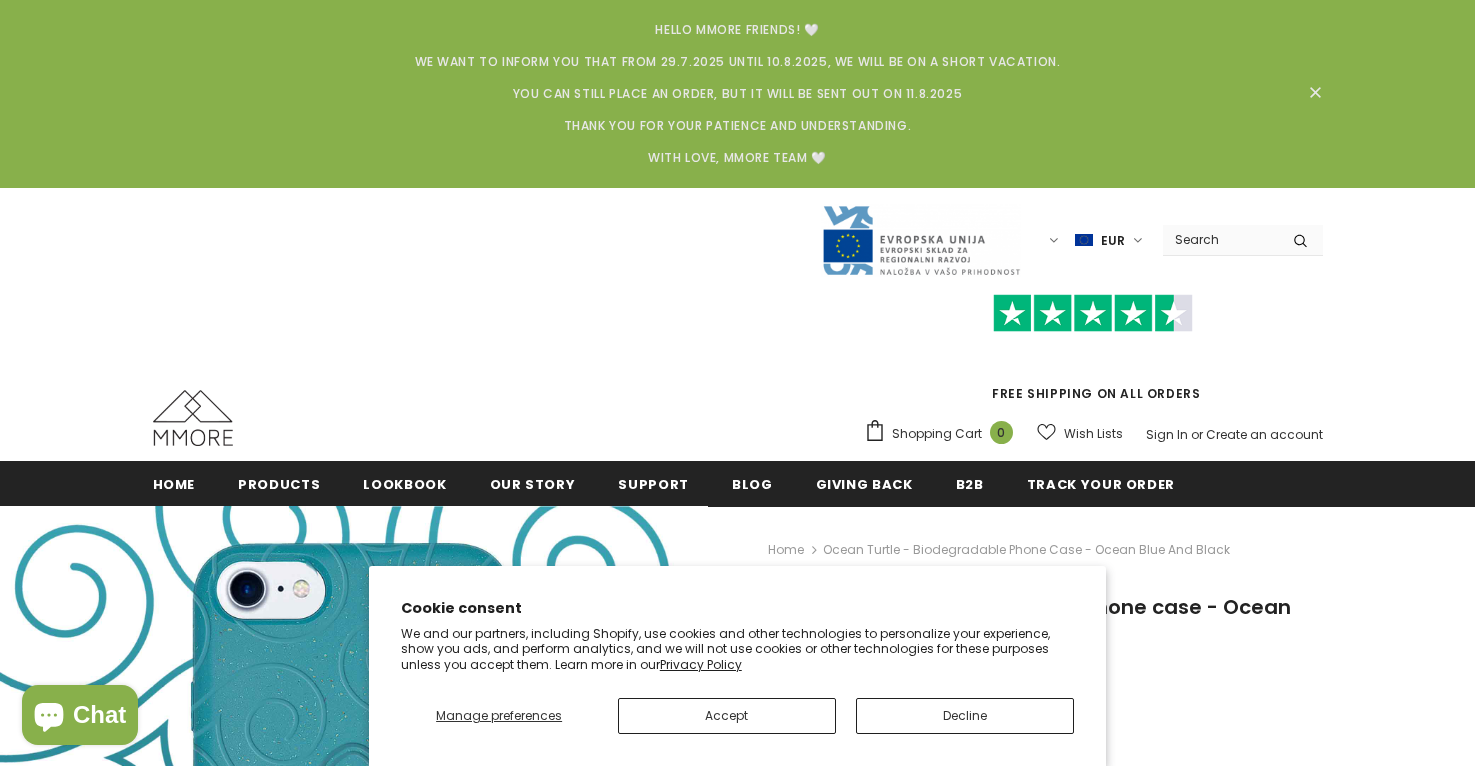 scroll, scrollTop: 14, scrollLeft: 0, axis: vertical 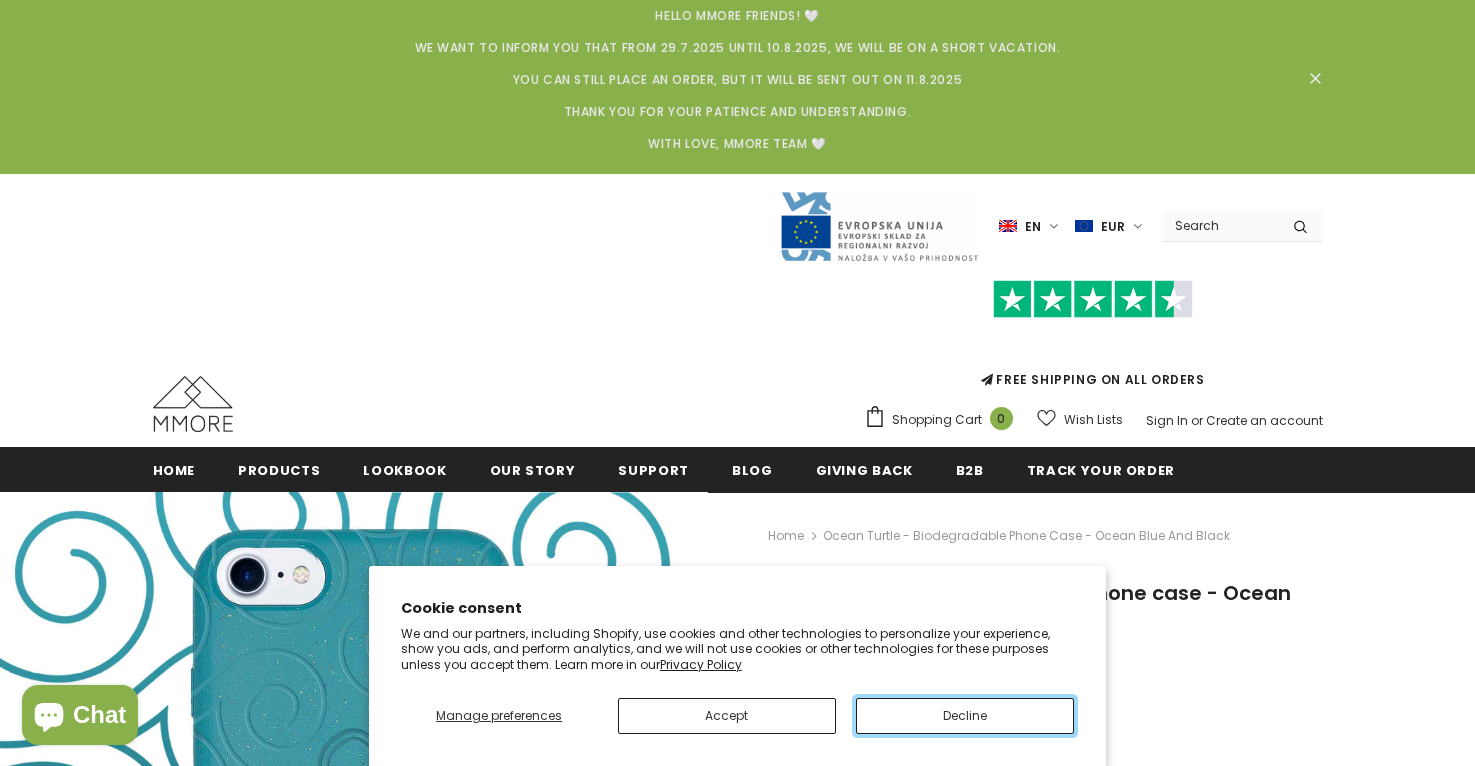 click on "Decline" at bounding box center [965, 716] 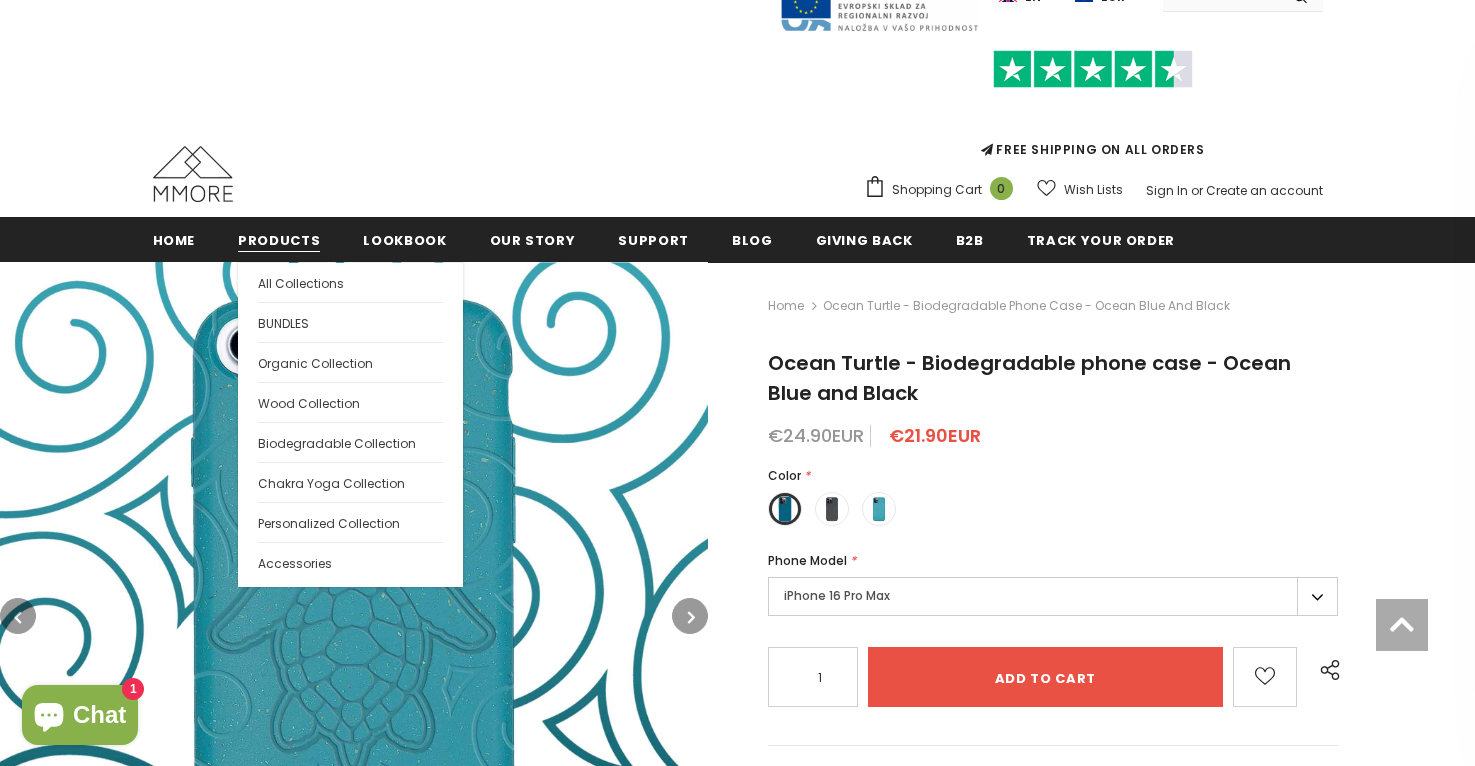 scroll, scrollTop: 249, scrollLeft: 0, axis: vertical 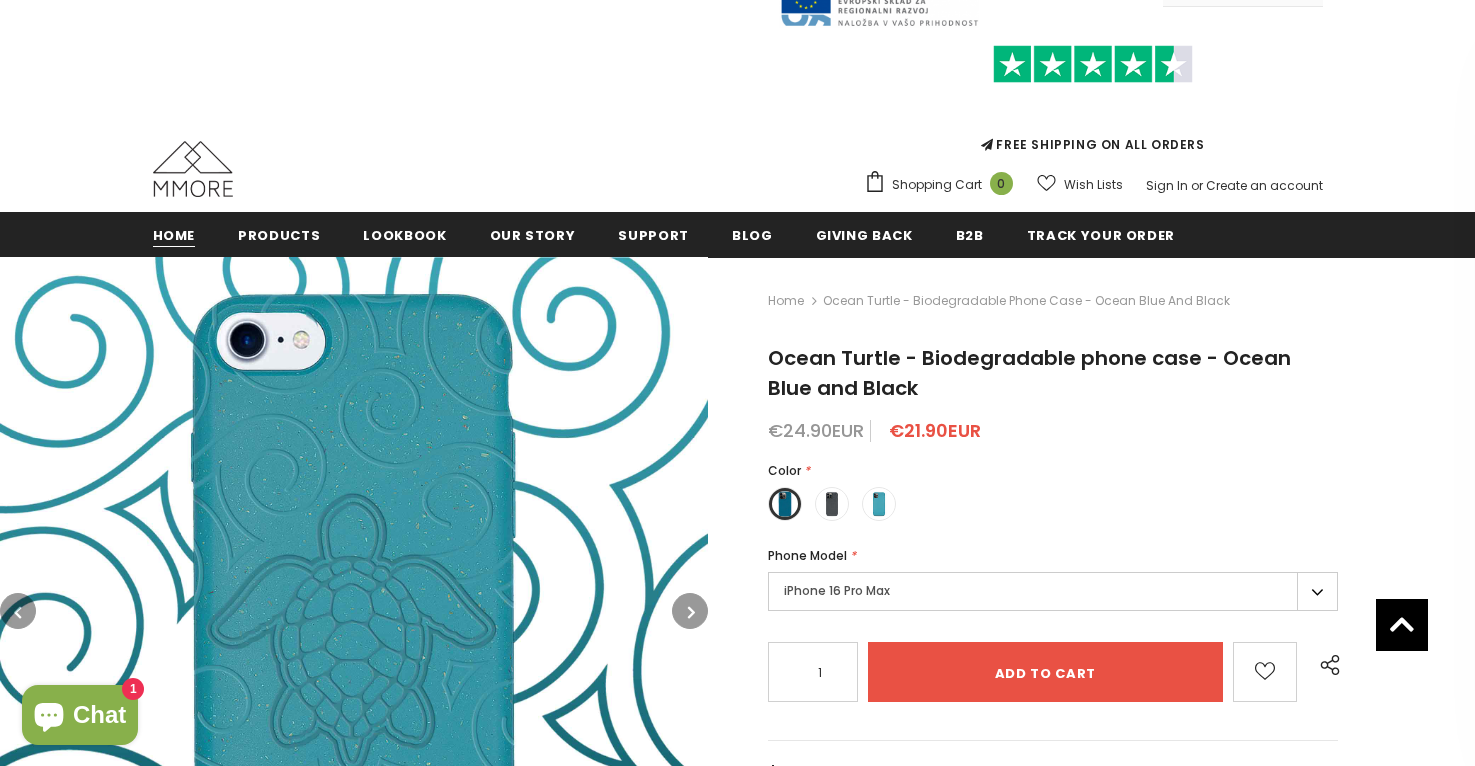 click on "Home" at bounding box center (174, 235) 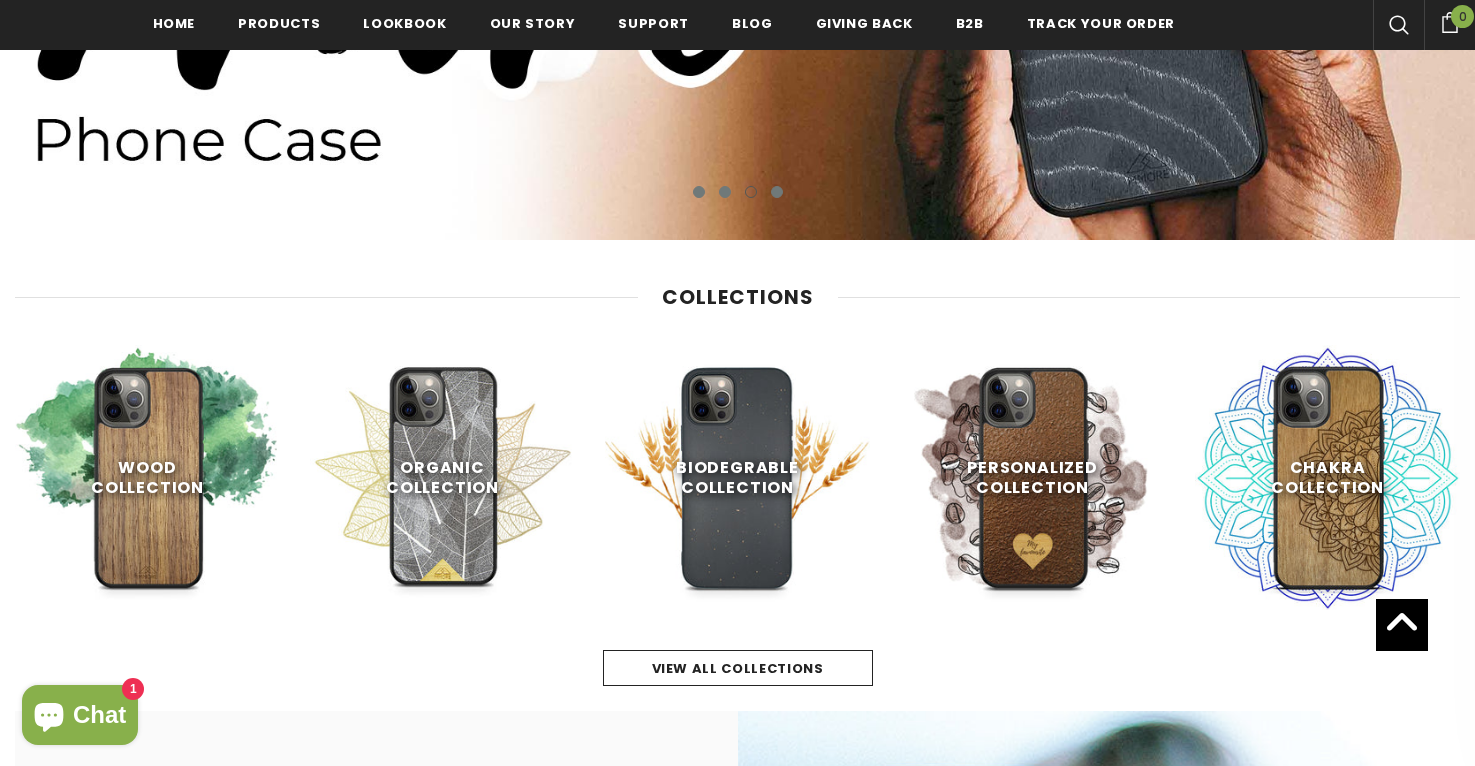 scroll, scrollTop: 858, scrollLeft: 0, axis: vertical 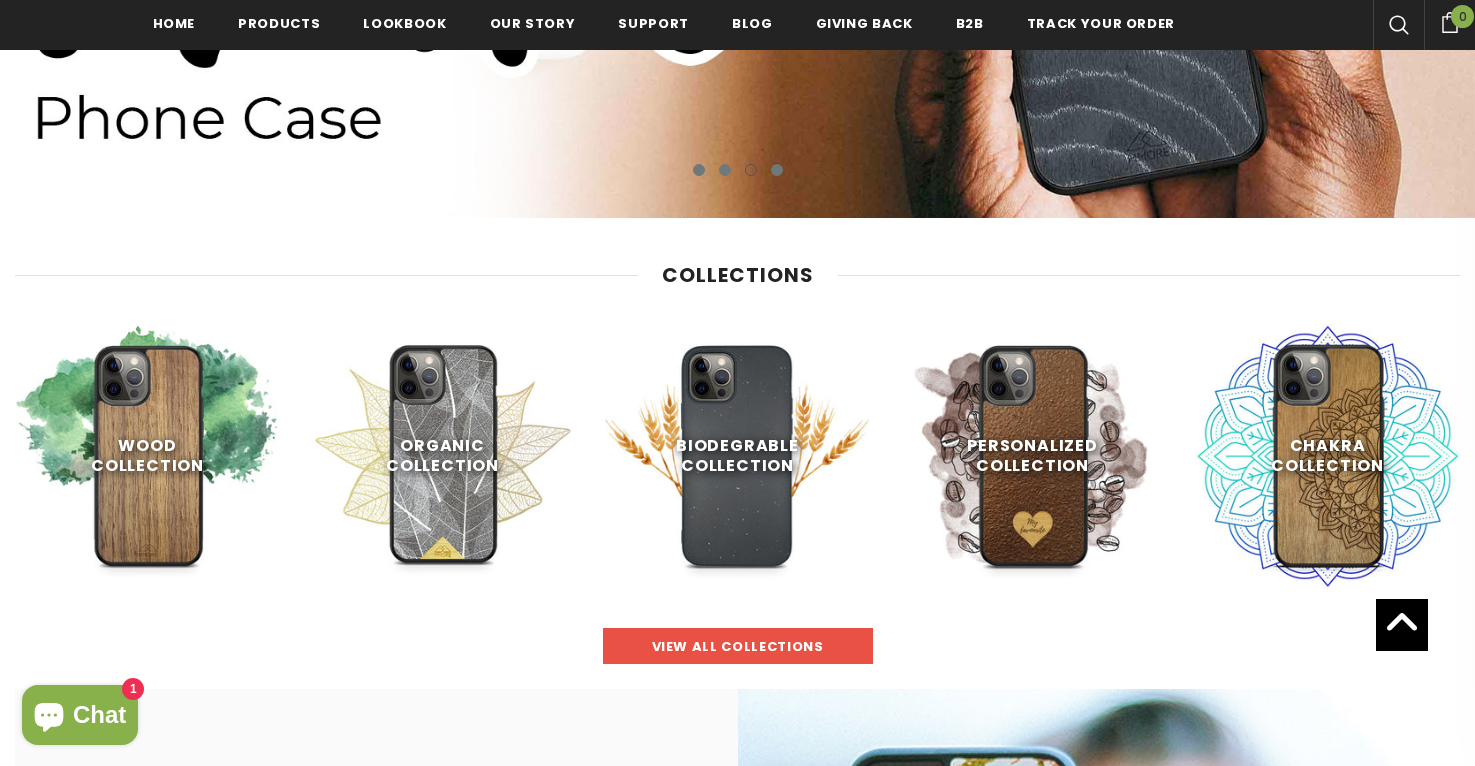 click on "view all collections" at bounding box center [738, 646] 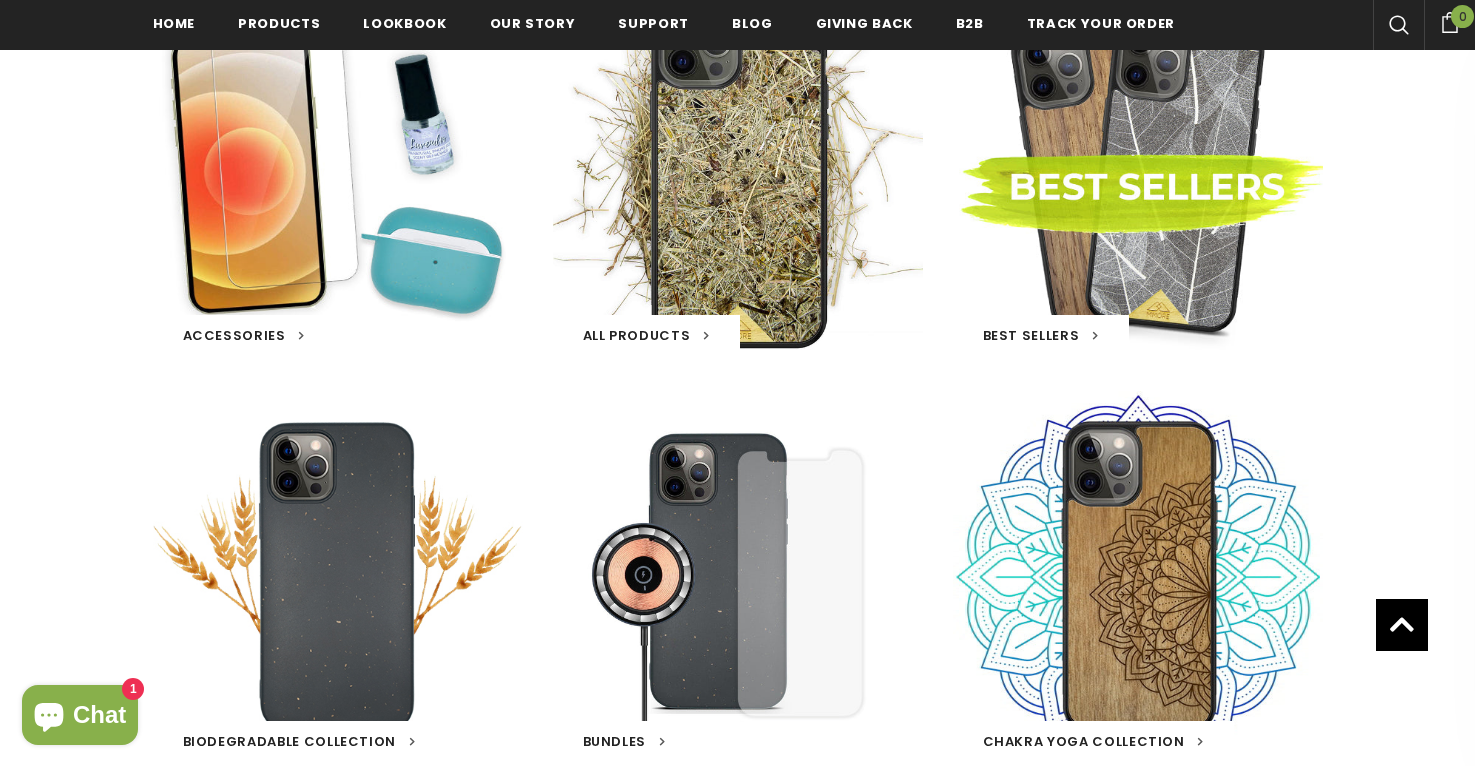 scroll, scrollTop: 584, scrollLeft: 0, axis: vertical 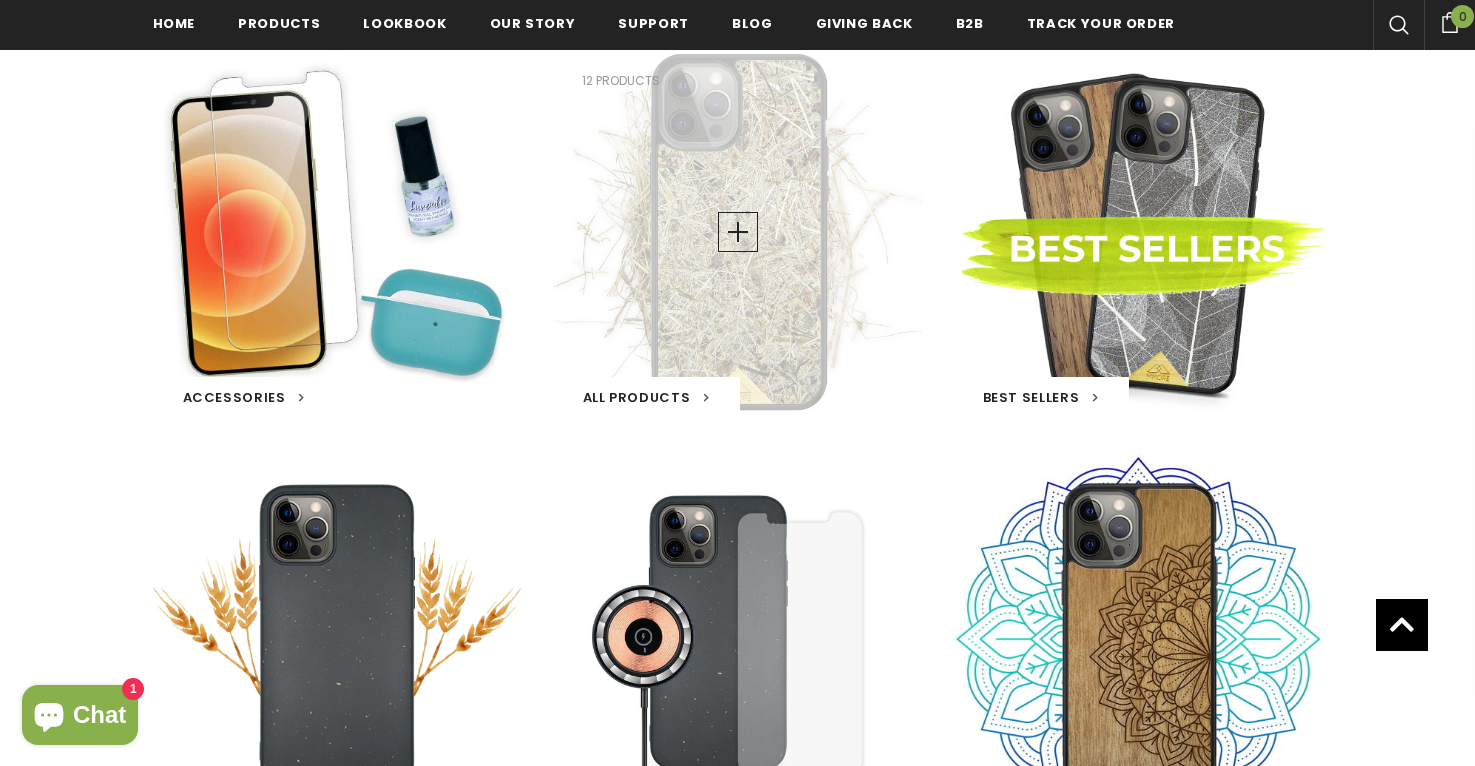 click on "All Products
12 products" at bounding box center [738, 232] 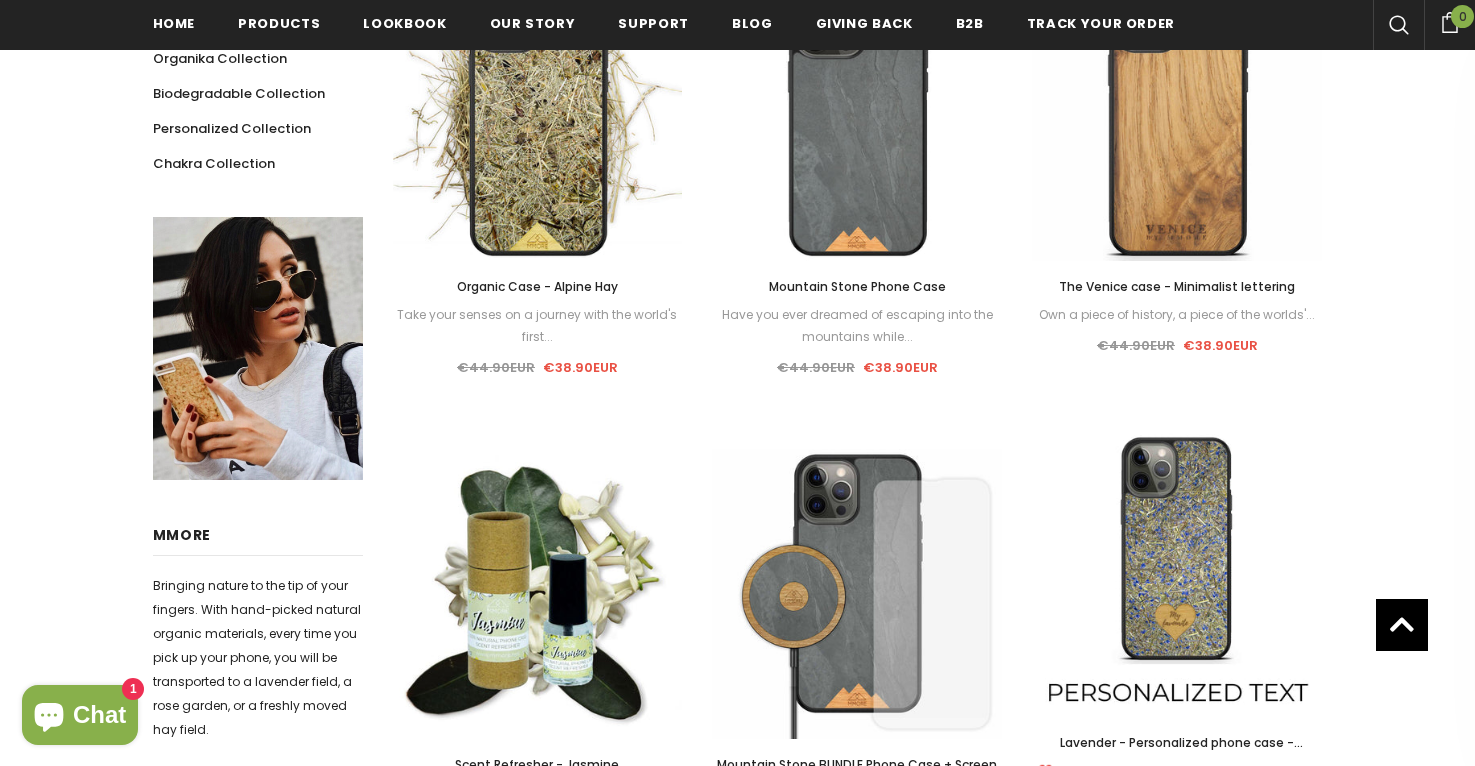 scroll, scrollTop: 0, scrollLeft: 0, axis: both 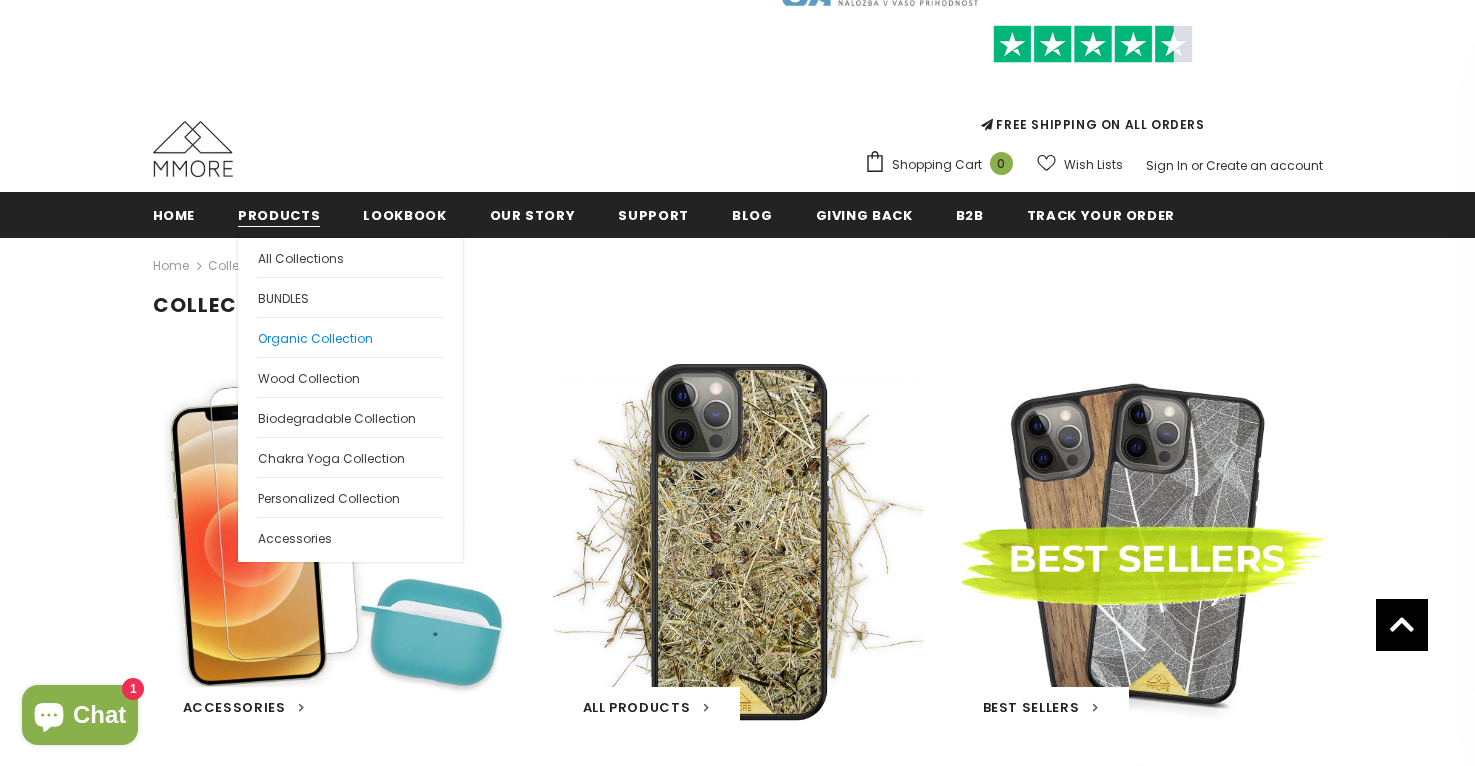 click on "Organic Collection" at bounding box center (315, 338) 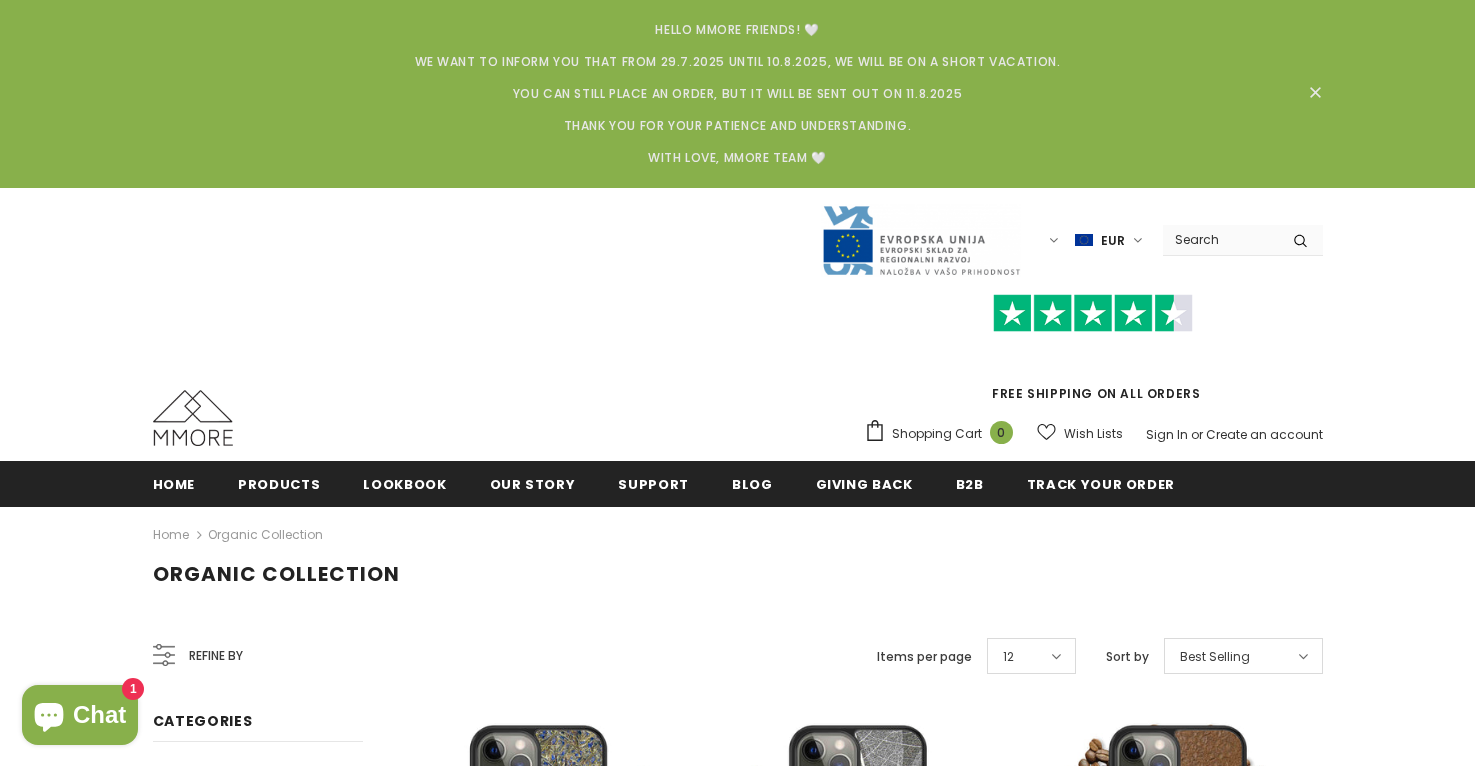 scroll, scrollTop: 0, scrollLeft: 0, axis: both 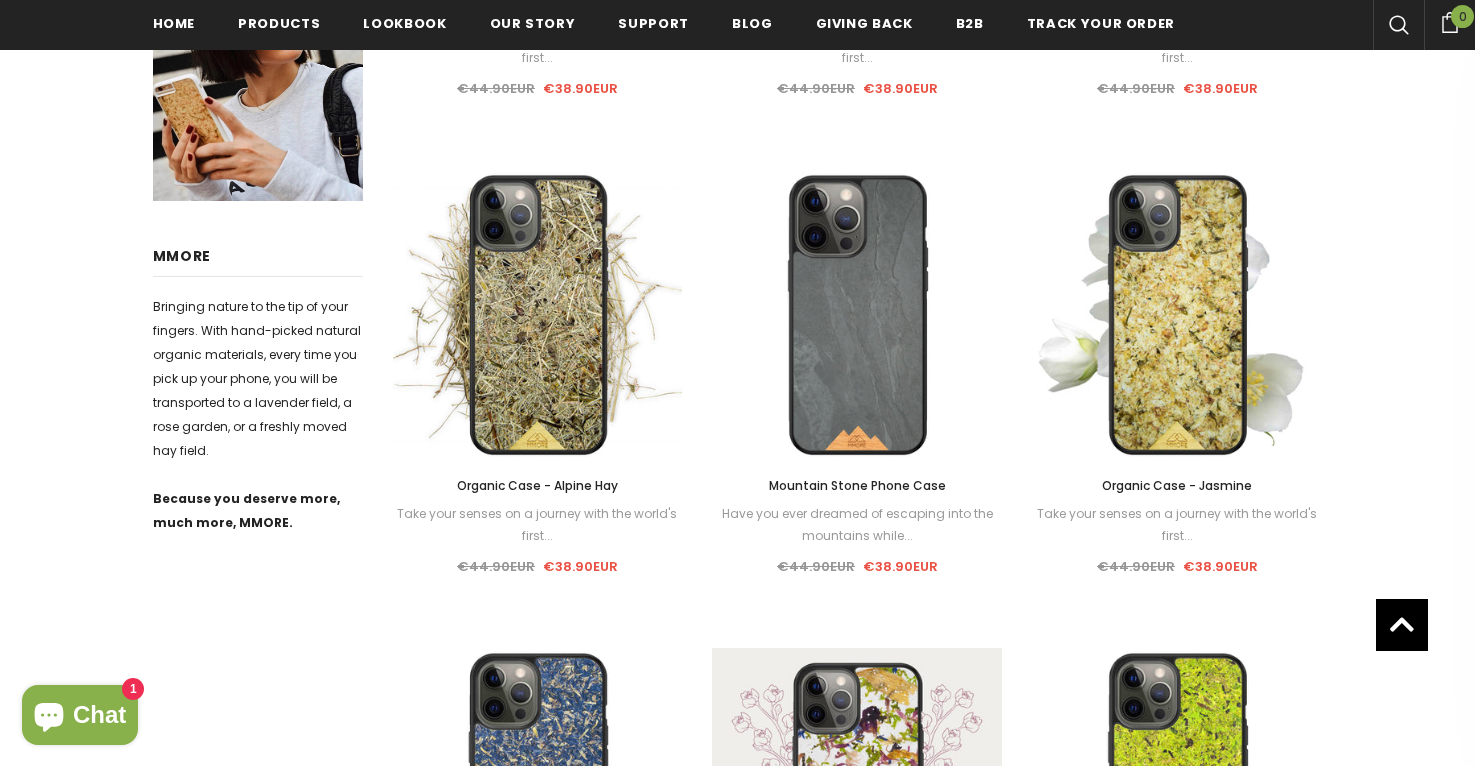 click on "Bringing nature to the tip of your fingers. With hand-picked natural organic materials, every time you pick up your phone, you will be transported to a lavender field, a rose garden, or a freshly moved hay field." at bounding box center [258, 379] 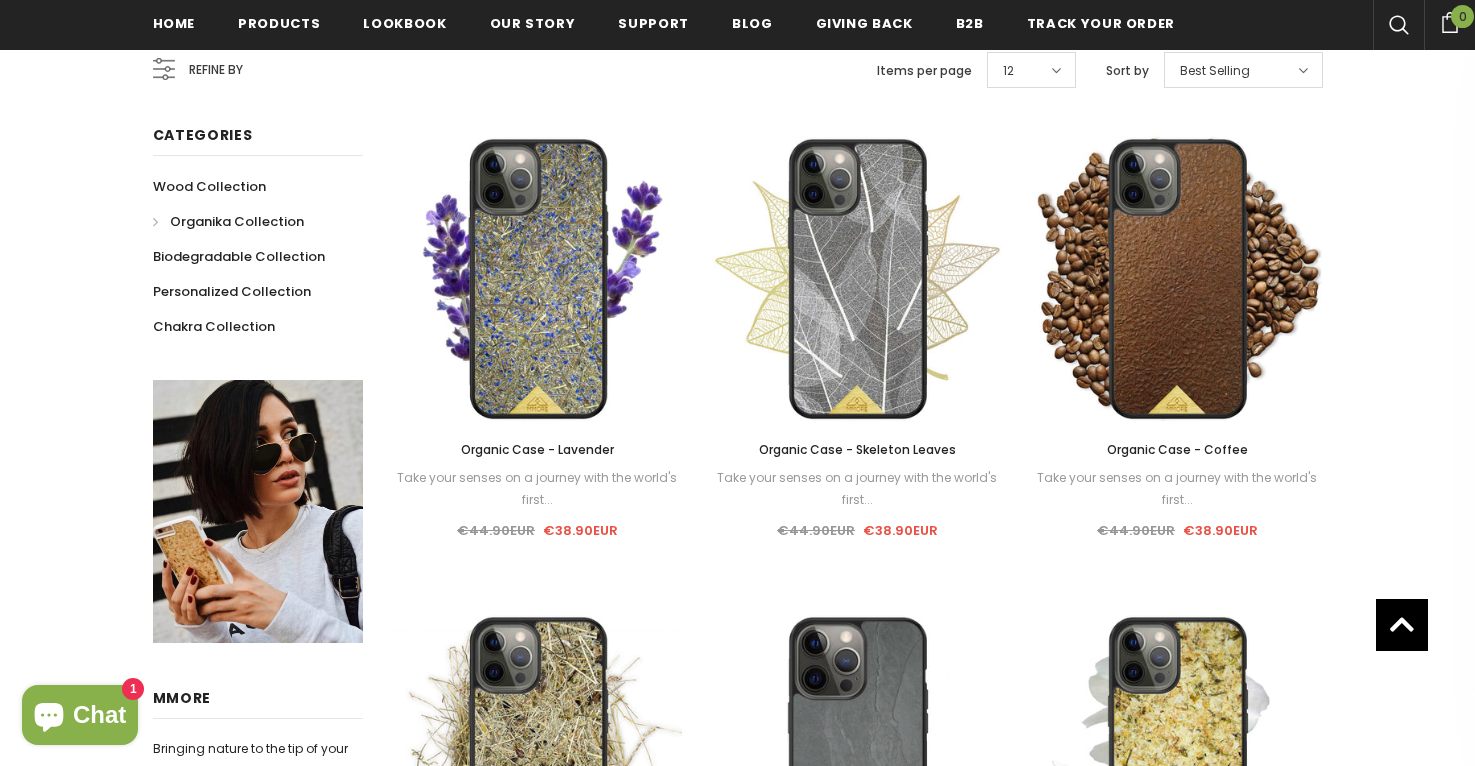 scroll, scrollTop: 291, scrollLeft: 0, axis: vertical 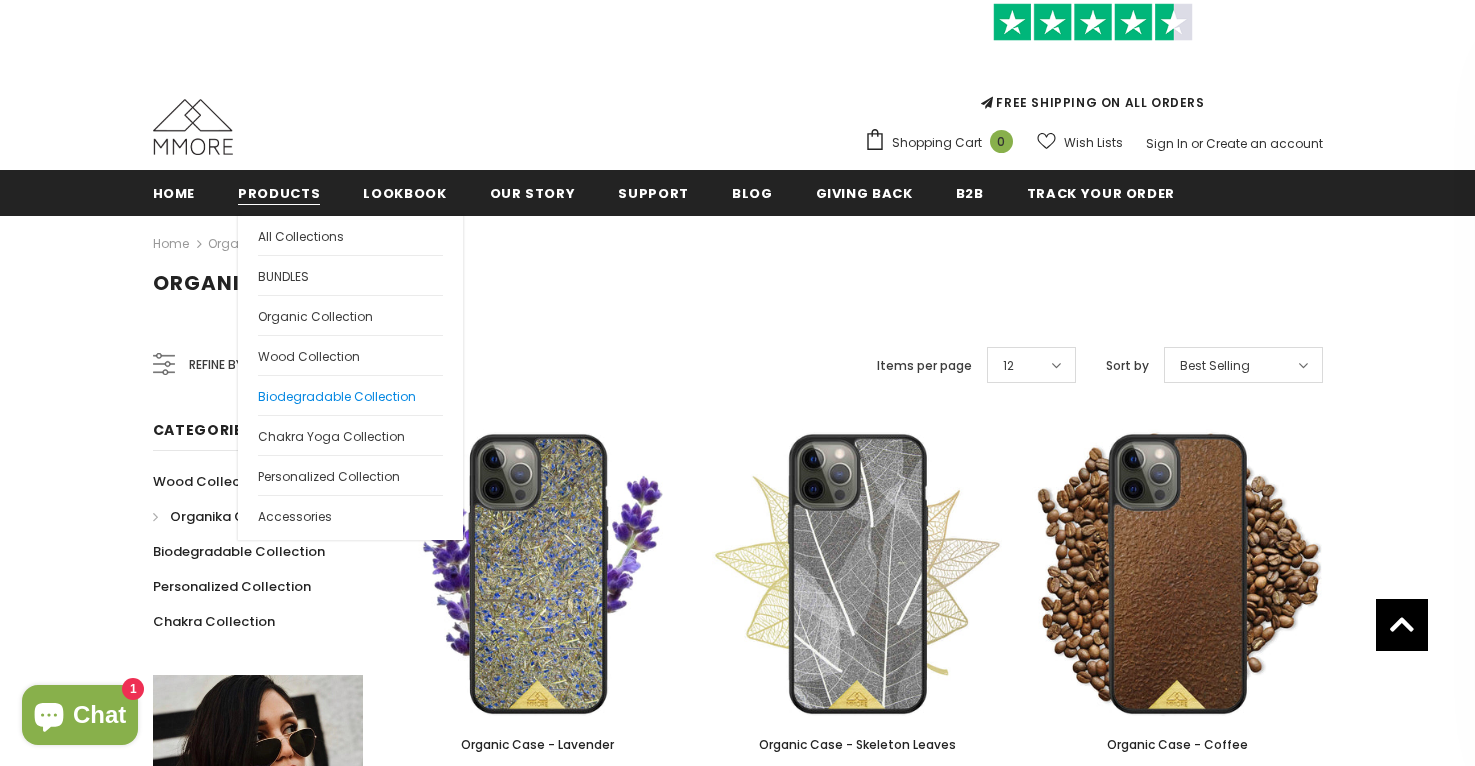 click on "Biodegradable Collection" at bounding box center [337, 396] 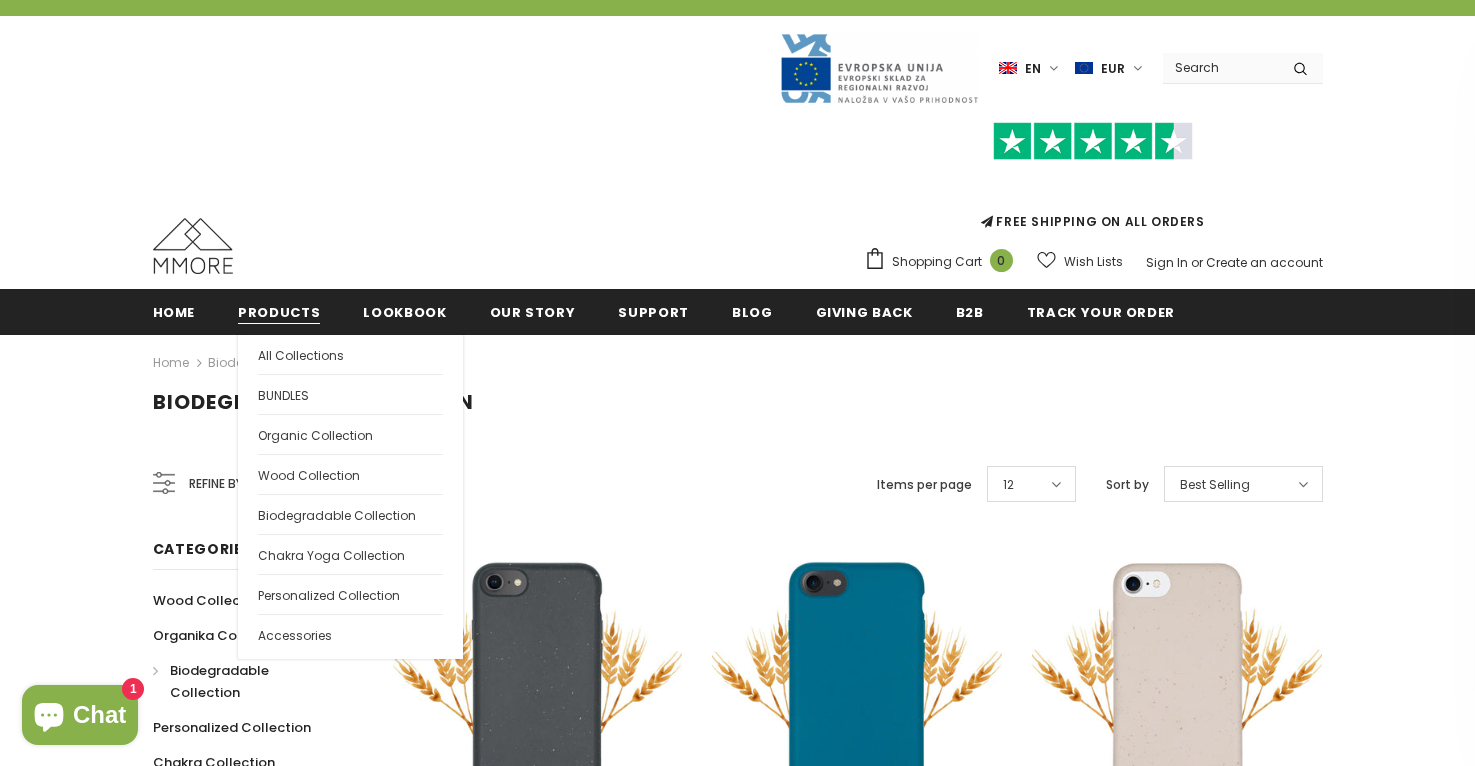 scroll, scrollTop: 188, scrollLeft: 0, axis: vertical 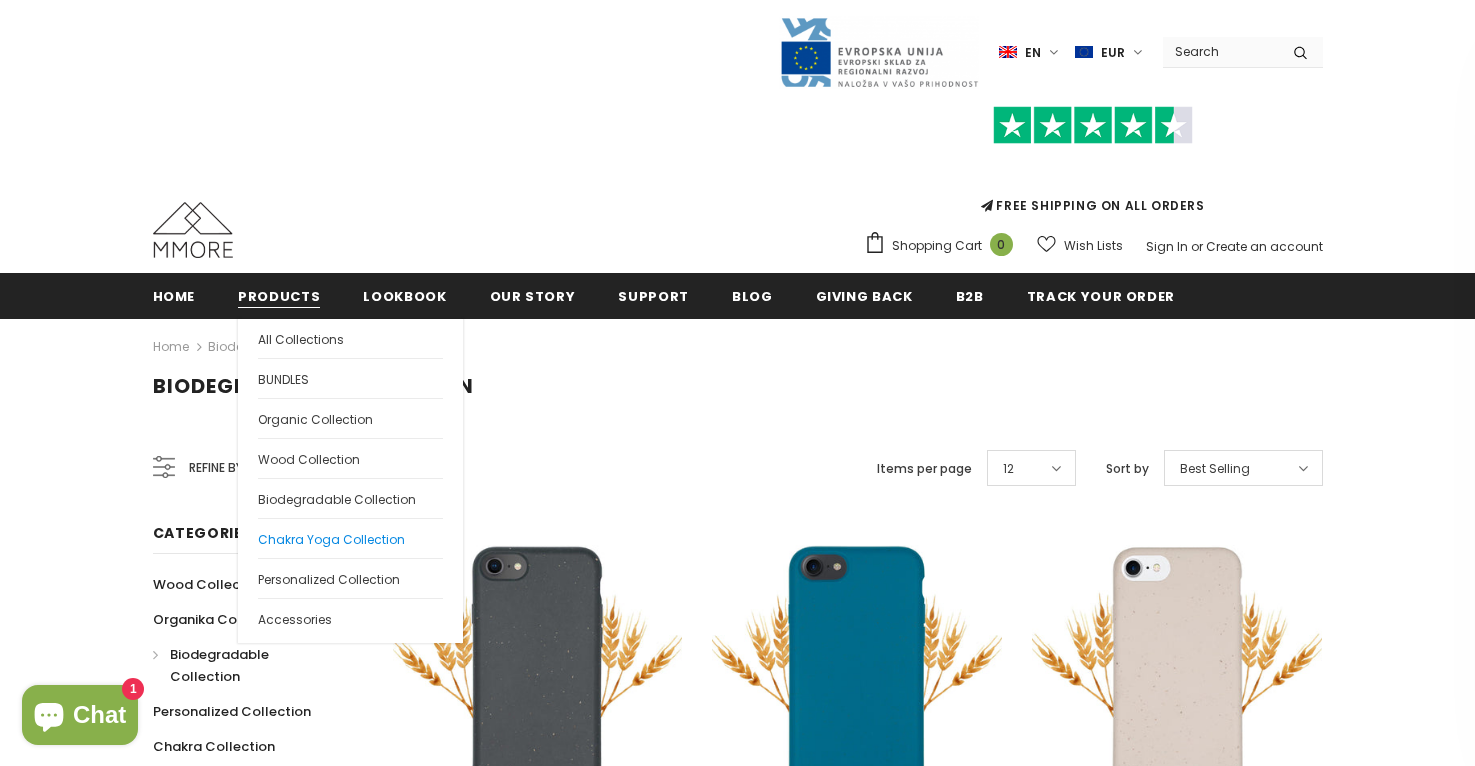click on "Chakra Yoga Collection" at bounding box center (331, 539) 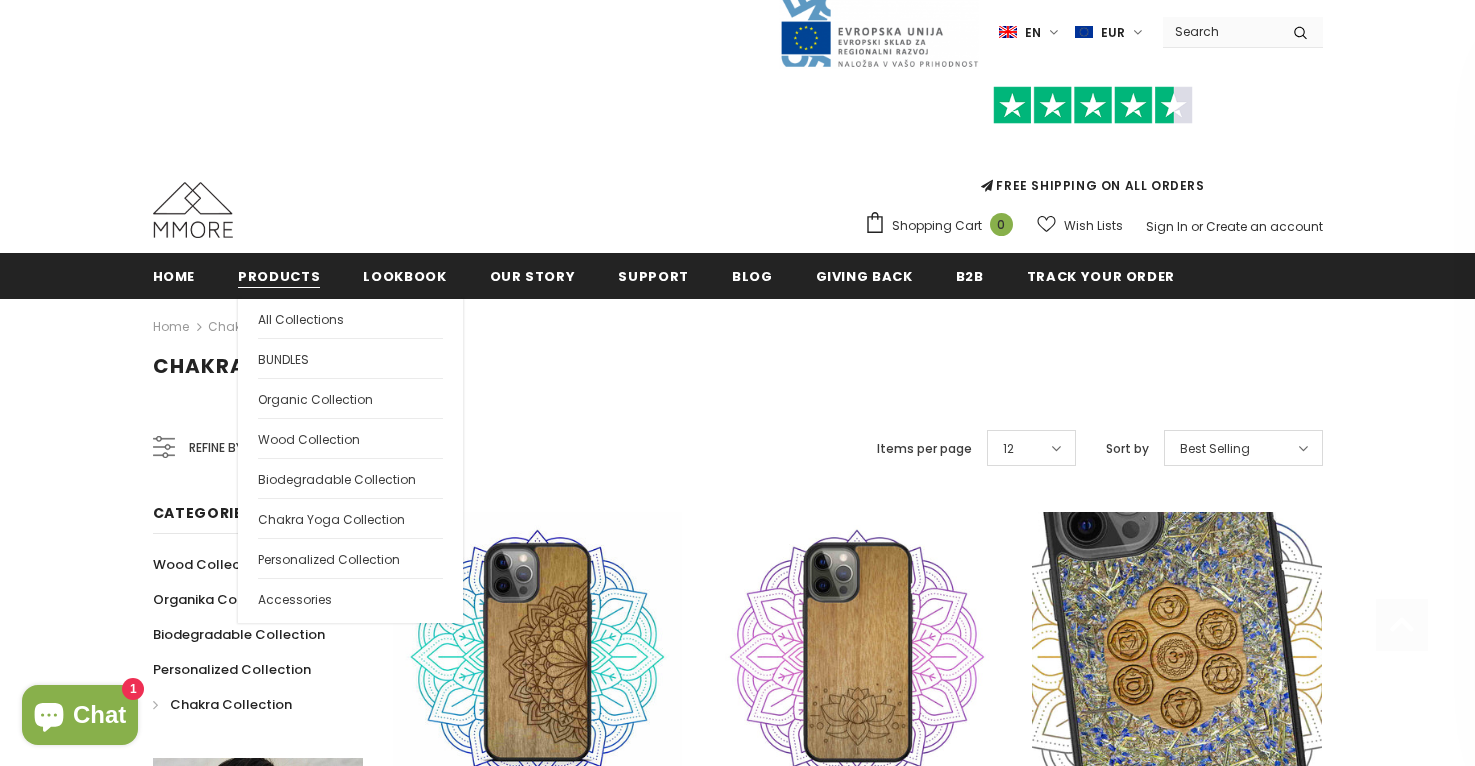 scroll, scrollTop: 257, scrollLeft: 0, axis: vertical 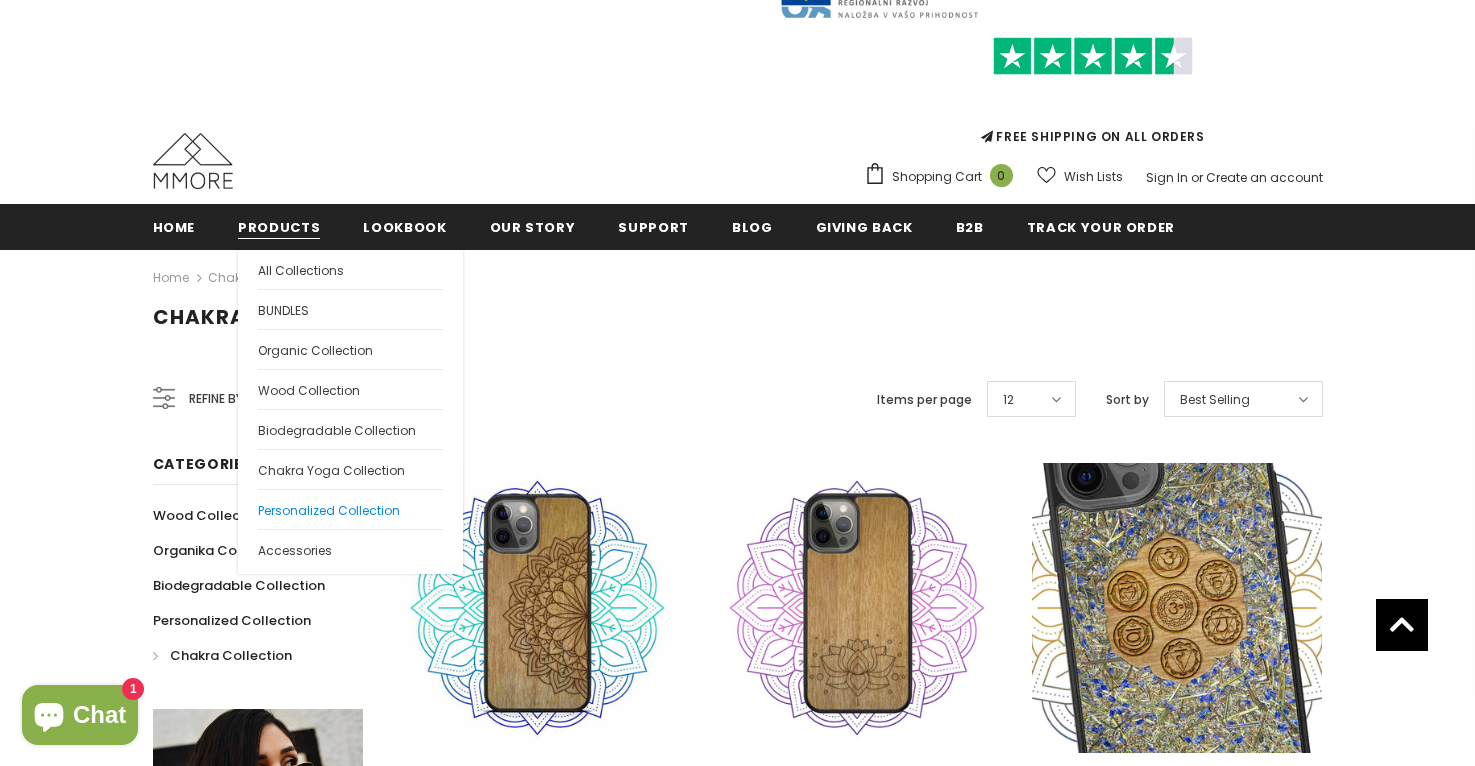 click on "Personalized Collection" at bounding box center (329, 510) 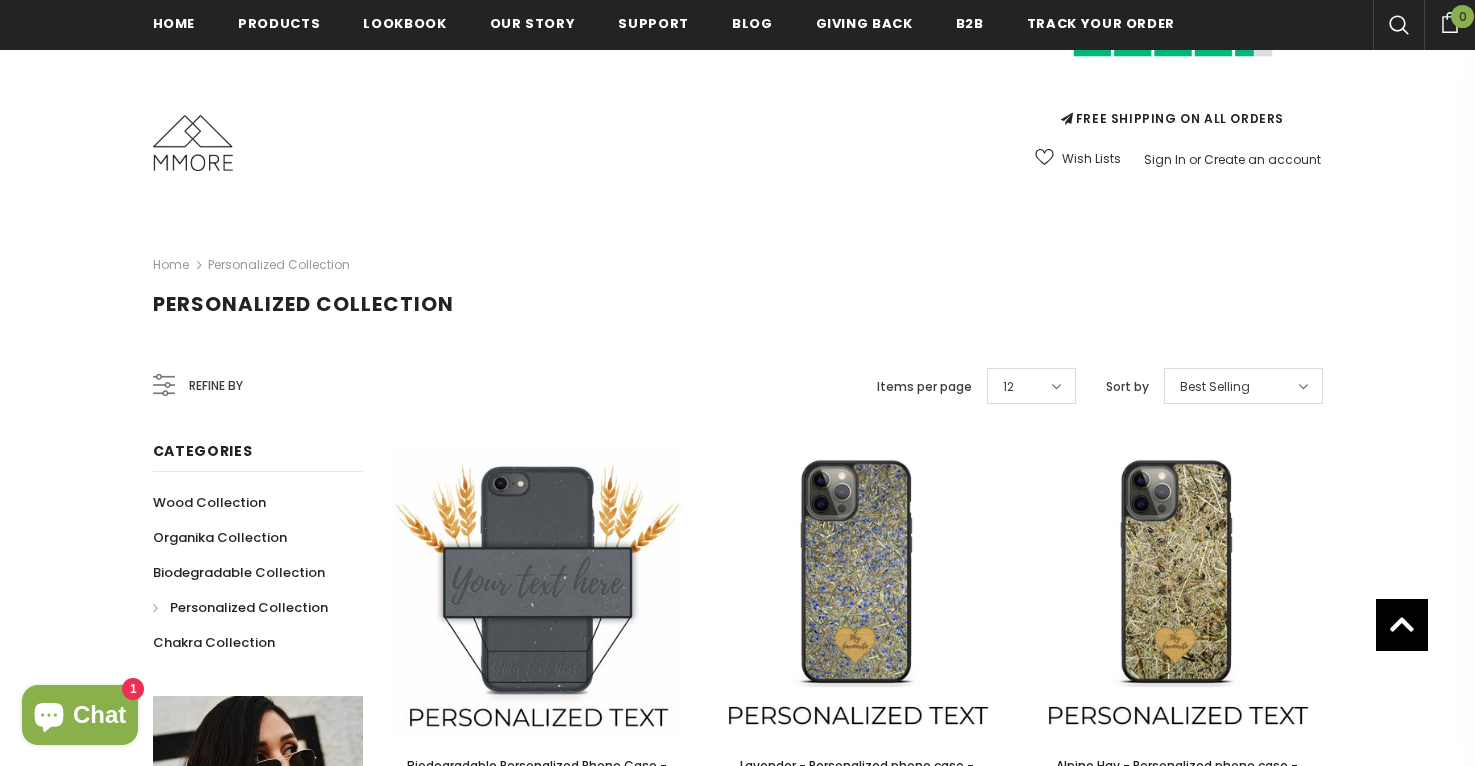 scroll, scrollTop: 0, scrollLeft: 0, axis: both 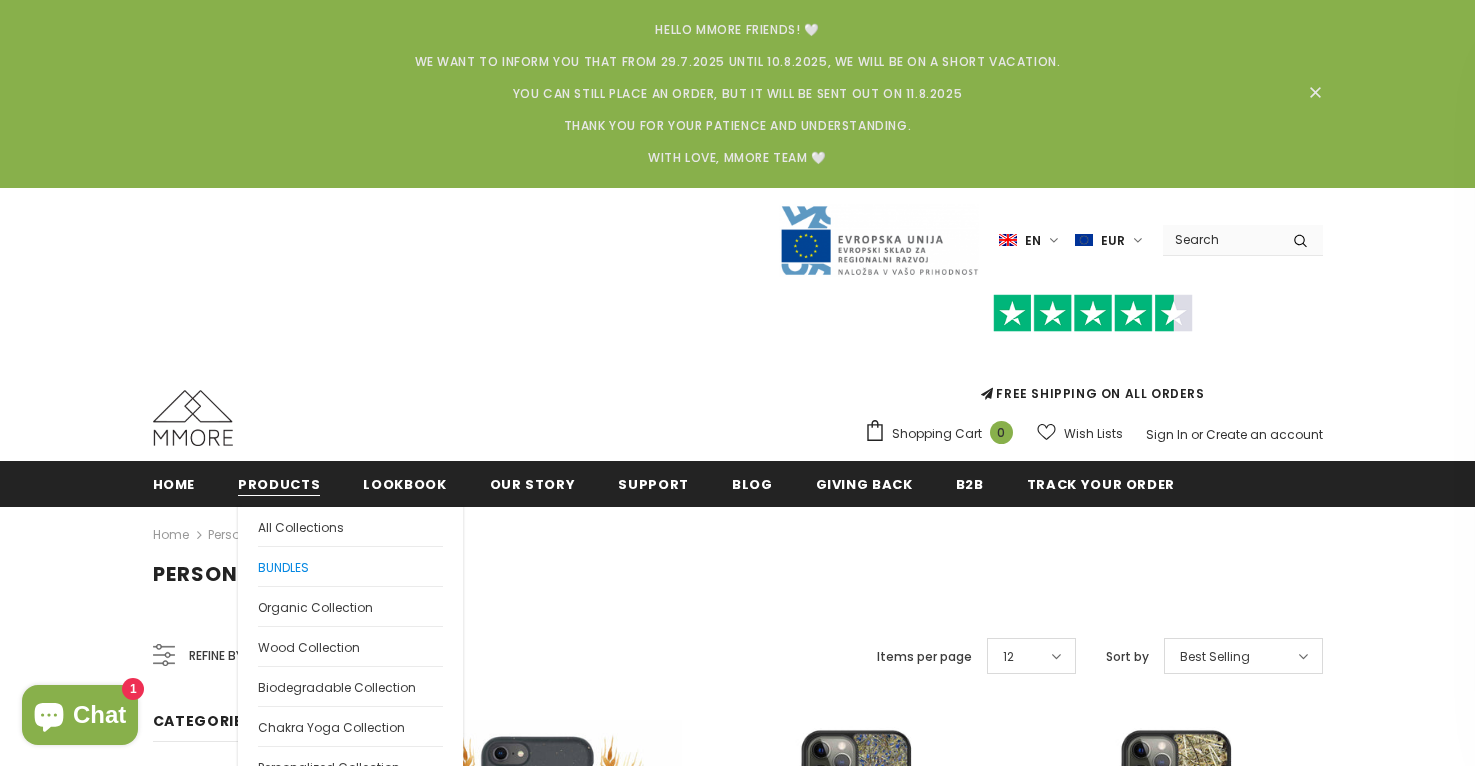 click on "BUNDLES" at bounding box center (350, 566) 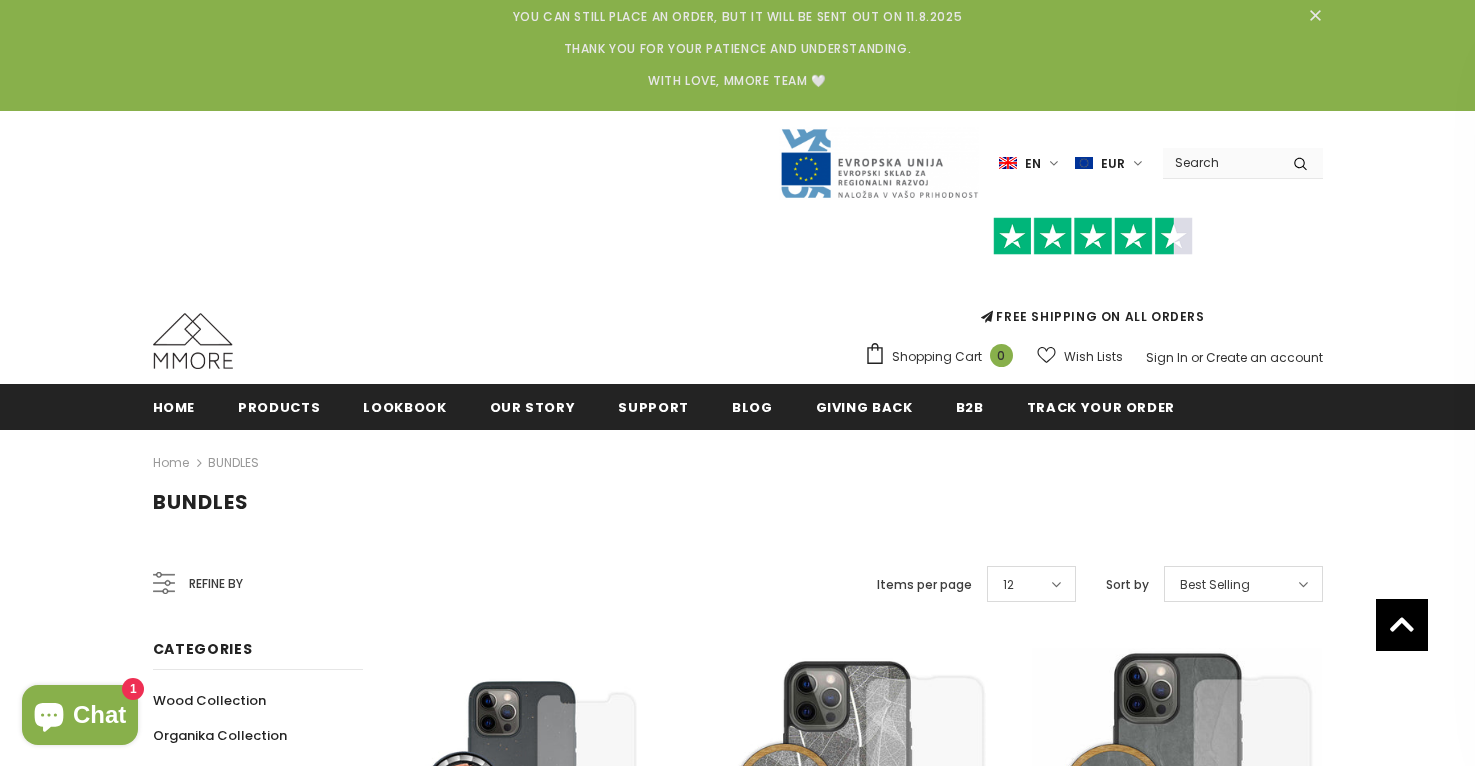 scroll, scrollTop: 0, scrollLeft: 0, axis: both 